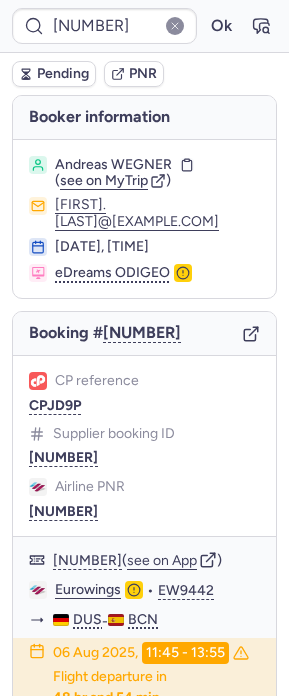 scroll, scrollTop: 0, scrollLeft: 0, axis: both 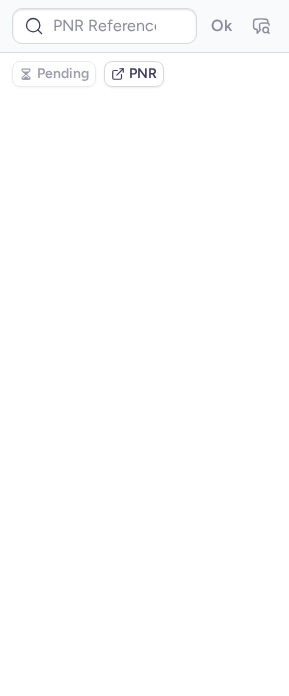 type on "[NUMBER]" 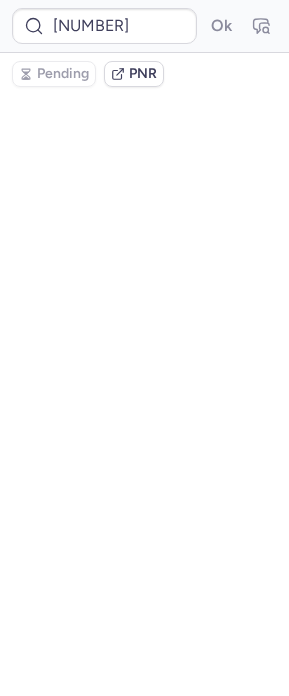 scroll, scrollTop: 0, scrollLeft: 0, axis: both 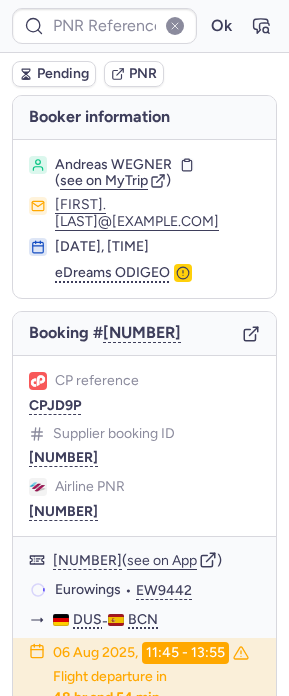 type on "[NUMBER]" 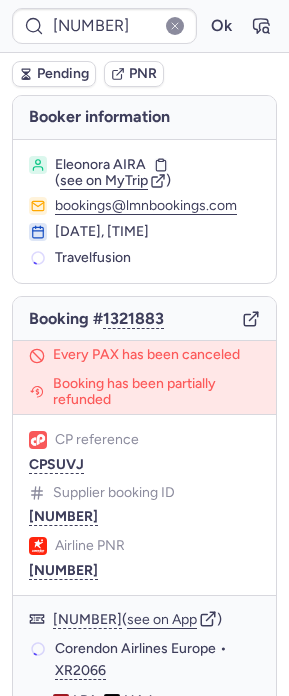 type on "[NUMBER]" 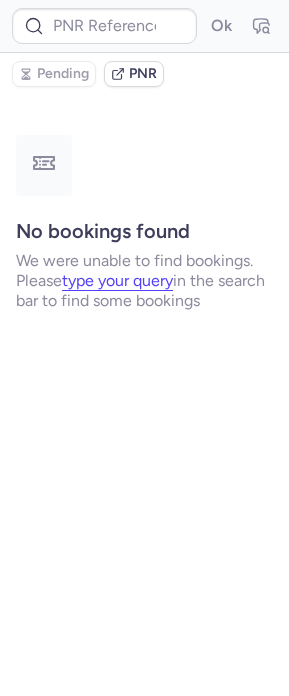 type on "[NUMBER]" 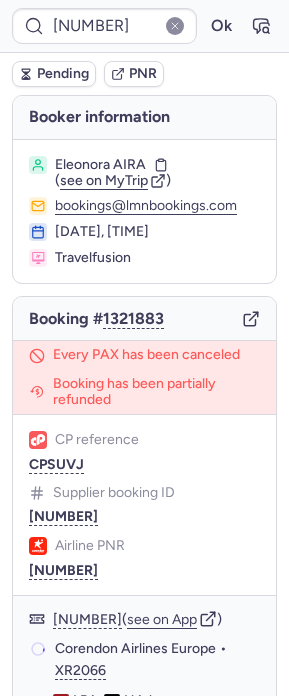 type on "[NUMBER]" 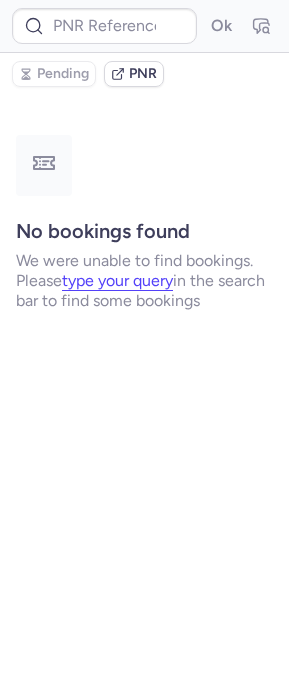 type on "[NUMBER]" 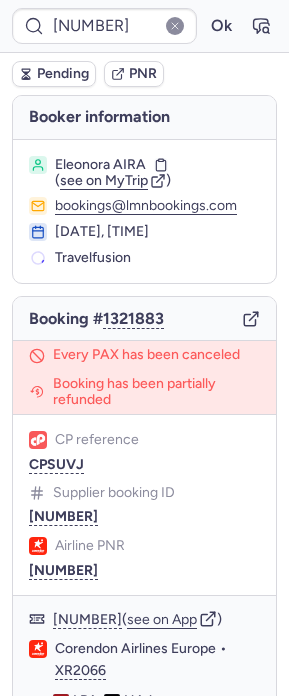 type on "[NUMBER]" 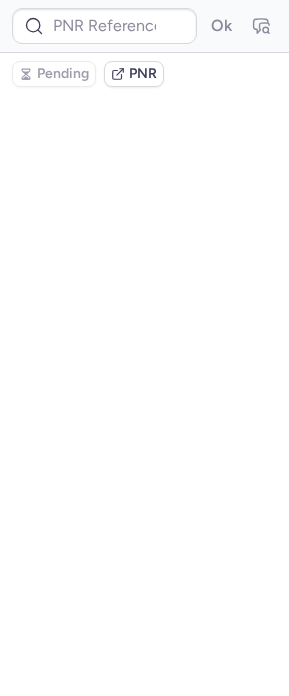 type on "[NUMBER]" 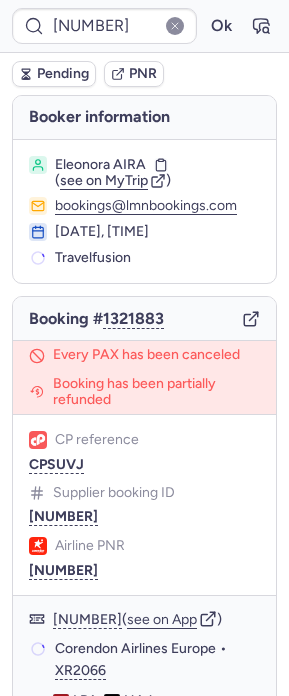 type on "[NUMBER]" 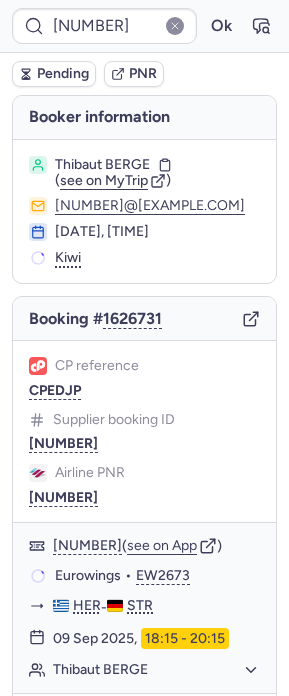 click on "[NUMBER]  Ok" at bounding box center [144, 26] 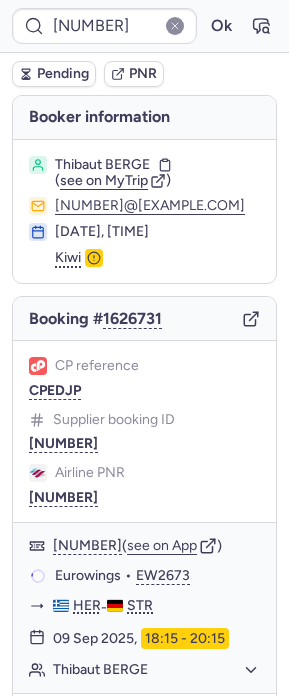 click on "[NUMBER]  Ok" at bounding box center (144, 26) 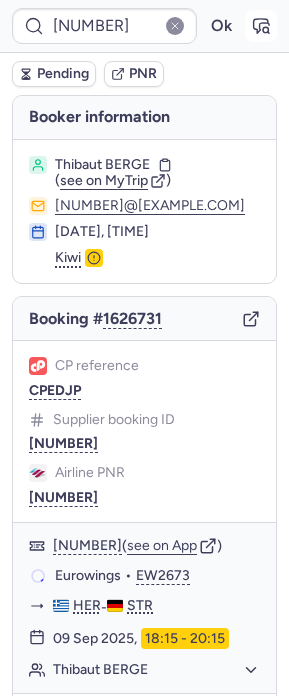 click 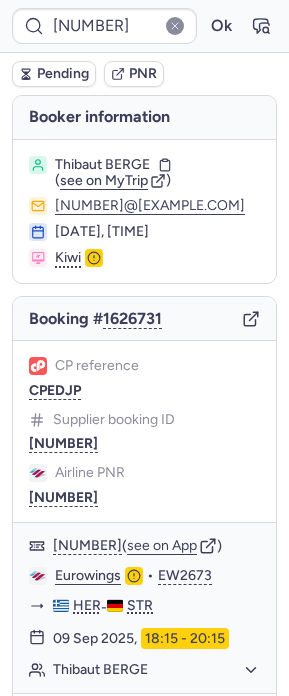 type on "CPEEFC" 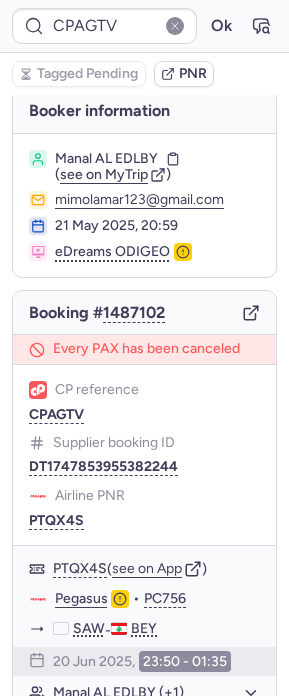 scroll, scrollTop: 0, scrollLeft: 0, axis: both 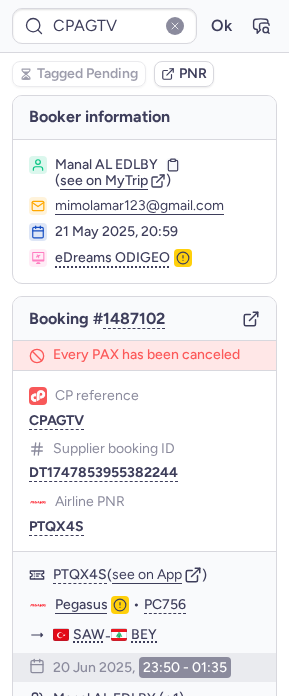 click 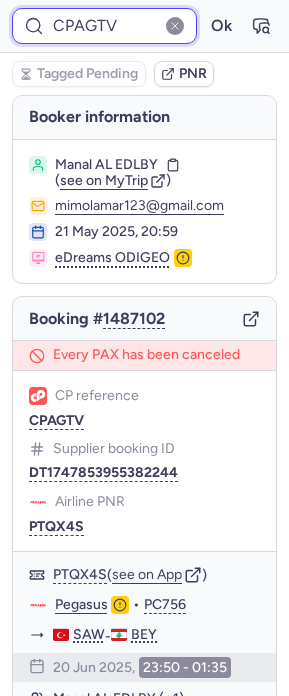 click on "CPAGTV" at bounding box center (104, 26) 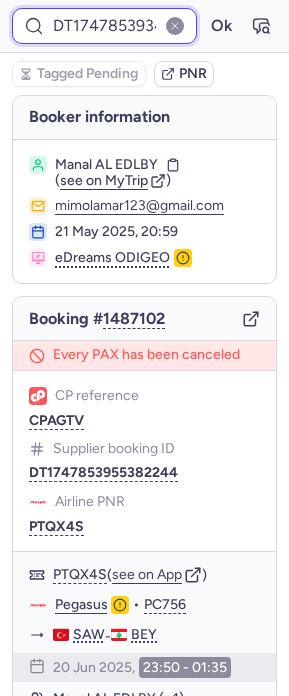scroll, scrollTop: 0, scrollLeft: 58, axis: horizontal 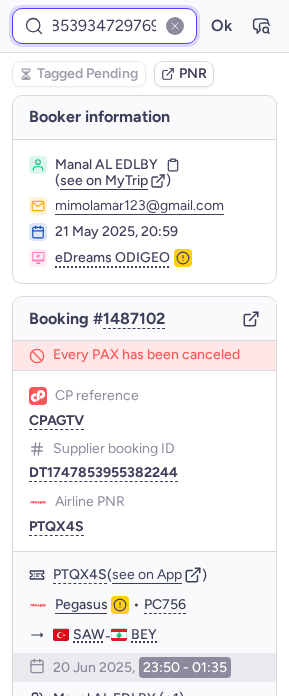 click on "Ok" at bounding box center (221, 26) 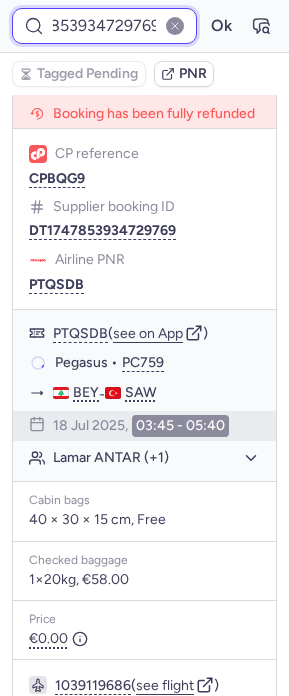 scroll, scrollTop: 0, scrollLeft: 0, axis: both 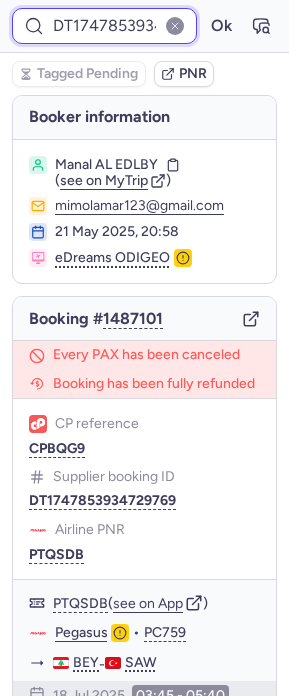 click on "DT1747853934729769" at bounding box center (104, 26) 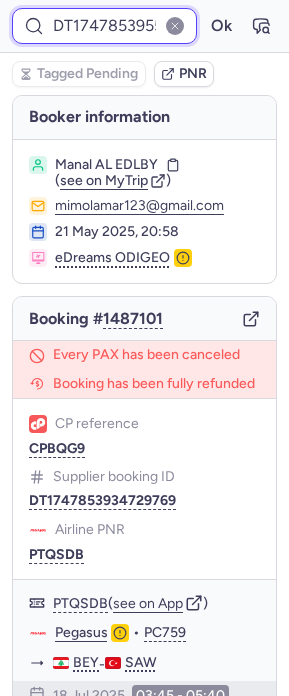scroll, scrollTop: 0, scrollLeft: 61, axis: horizontal 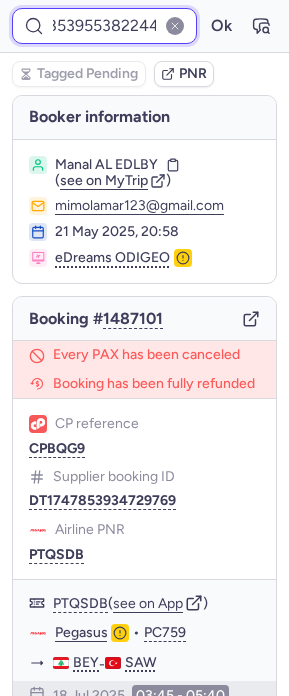 click on "Ok" at bounding box center (221, 26) 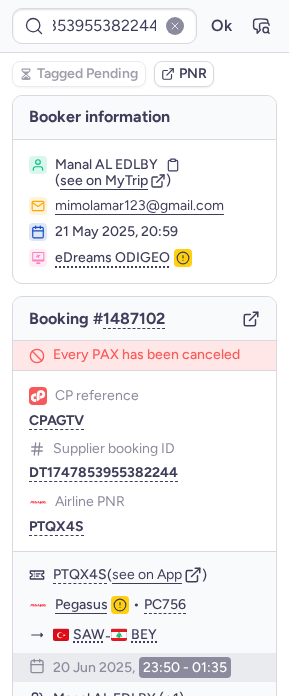 scroll, scrollTop: 0, scrollLeft: 0, axis: both 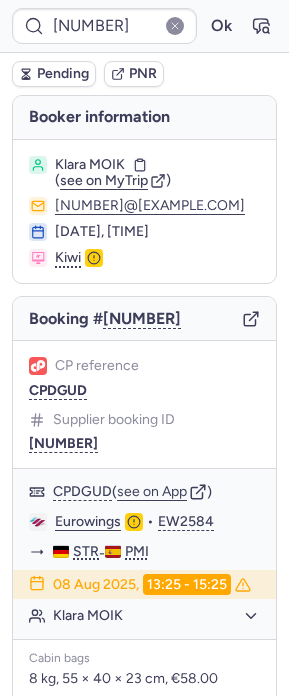 type on "7294633" 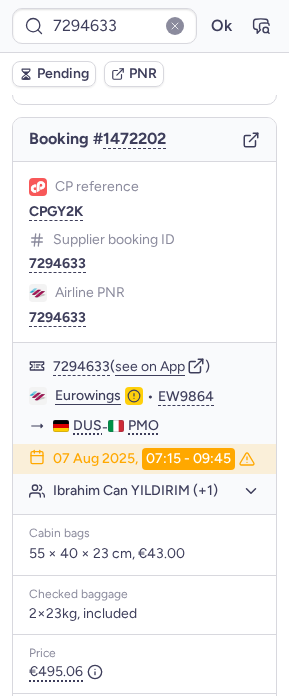 scroll, scrollTop: 0, scrollLeft: 0, axis: both 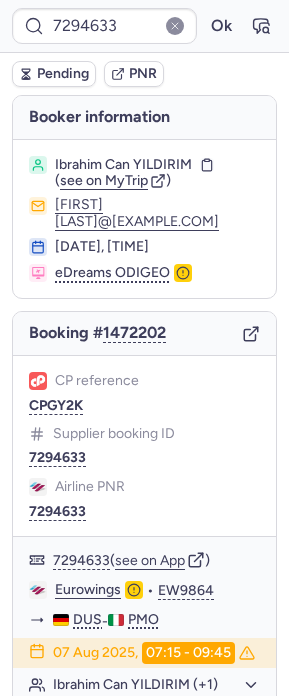 click 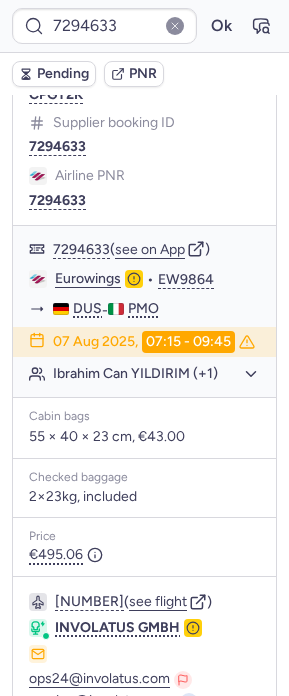 scroll, scrollTop: 498, scrollLeft: 0, axis: vertical 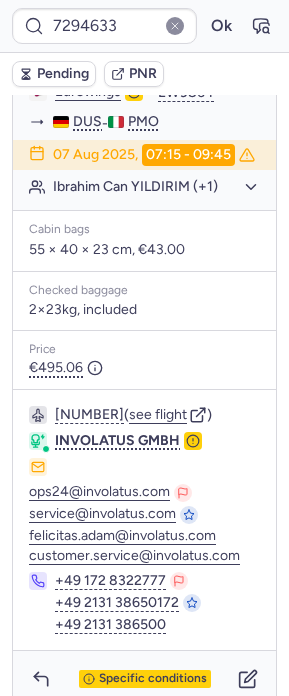 click on "Price €495.06" at bounding box center [144, 360] 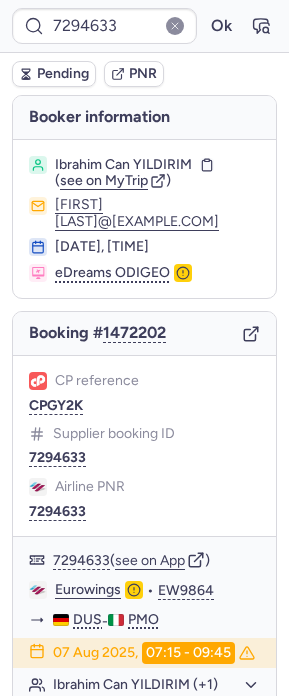 scroll, scrollTop: 498, scrollLeft: 0, axis: vertical 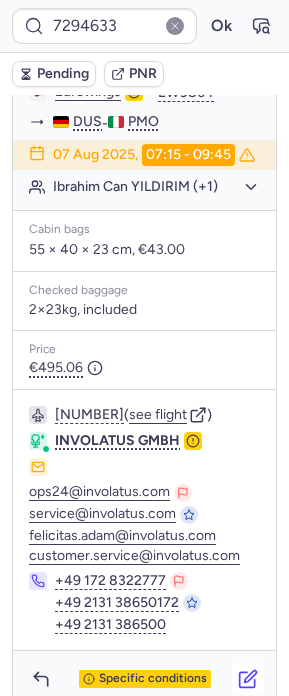 click at bounding box center [248, 679] 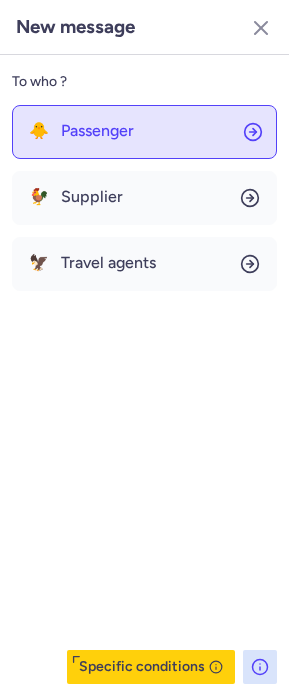 click on "Passenger" at bounding box center [97, 131] 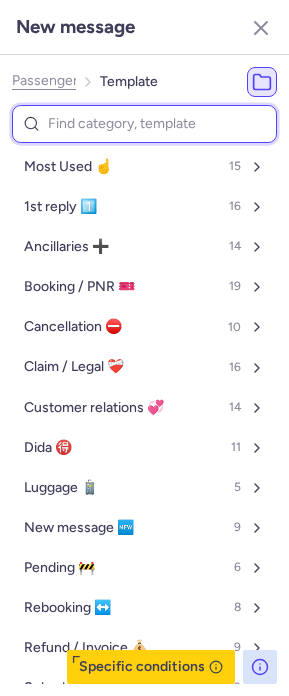 click at bounding box center (144, 124) 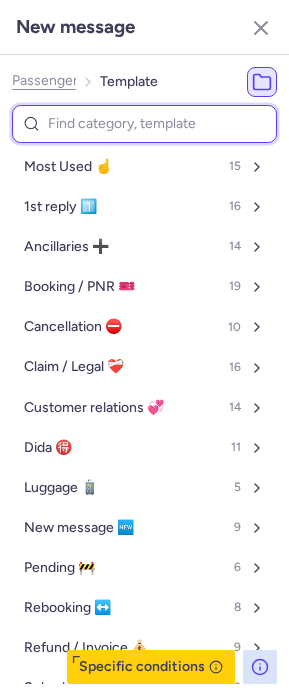 type on "c" 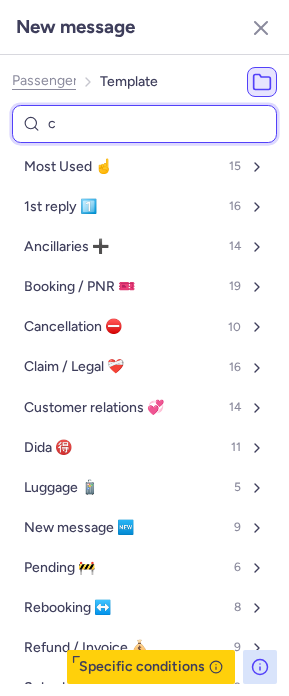 select on "en" 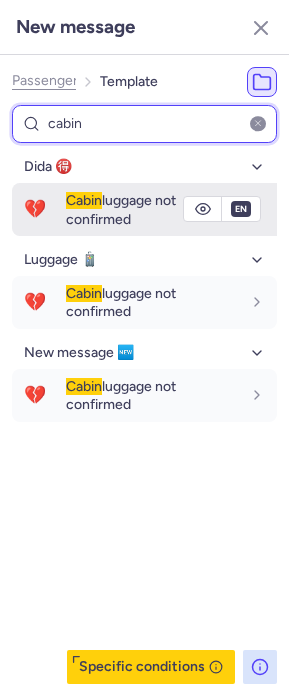 type on "cabin" 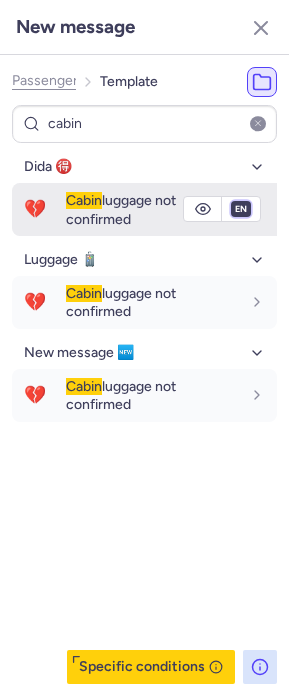 click on "fr en de nl pt es it ru" at bounding box center (241, 209) 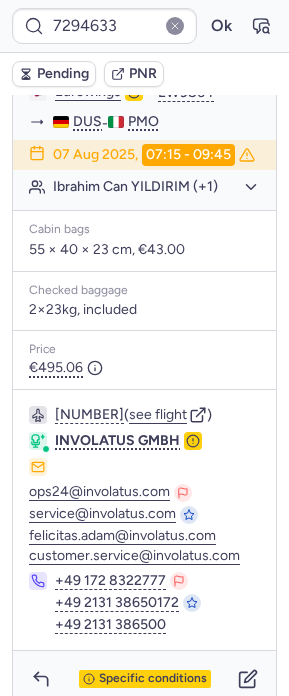 scroll, scrollTop: 0, scrollLeft: 0, axis: both 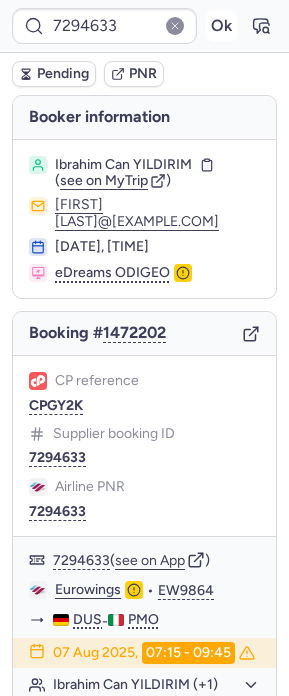 click on "Ok" at bounding box center [221, 26] 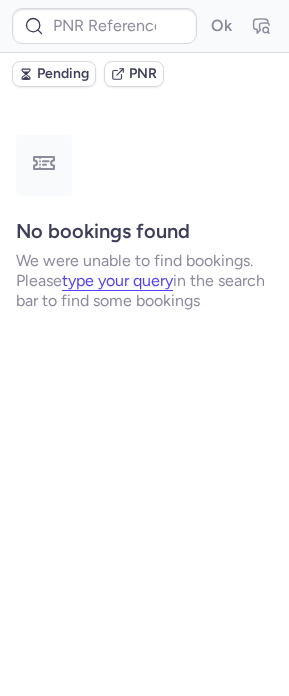 type on "CPJZSW" 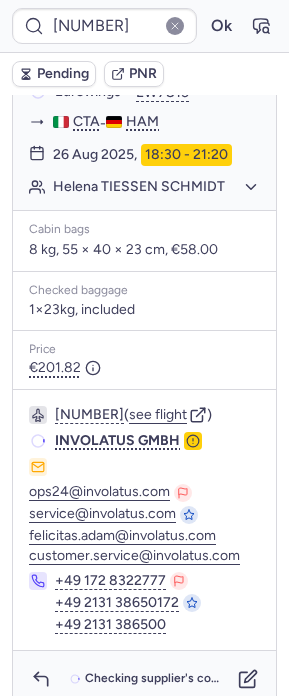 scroll, scrollTop: 0, scrollLeft: 0, axis: both 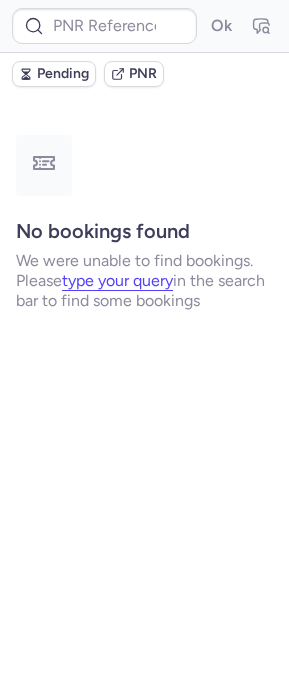 type on "[NUMBER]" 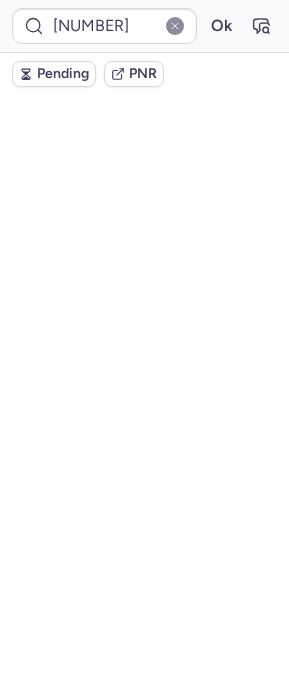 scroll, scrollTop: 0, scrollLeft: 0, axis: both 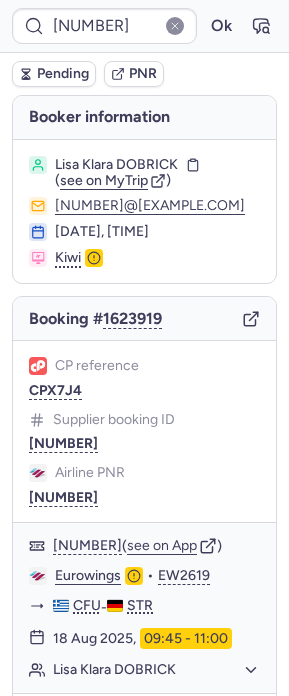 type on "[NUMBER]" 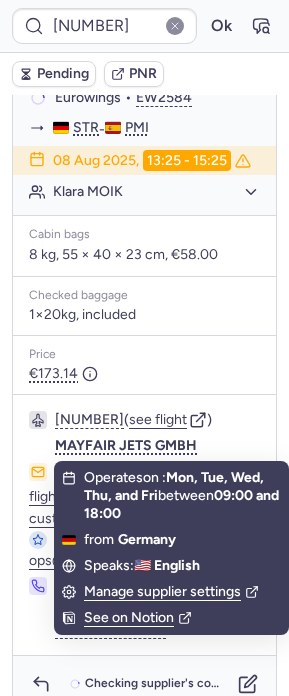 scroll, scrollTop: 0, scrollLeft: 0, axis: both 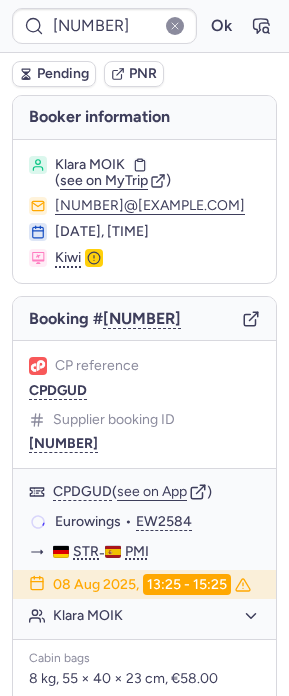 click 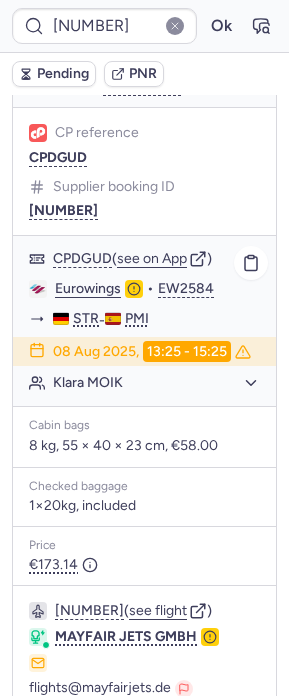 scroll, scrollTop: 424, scrollLeft: 0, axis: vertical 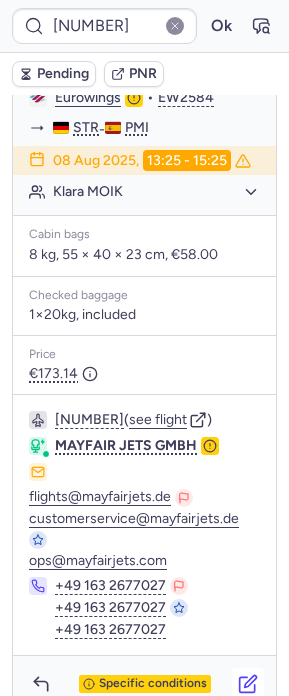 click at bounding box center (248, 684) 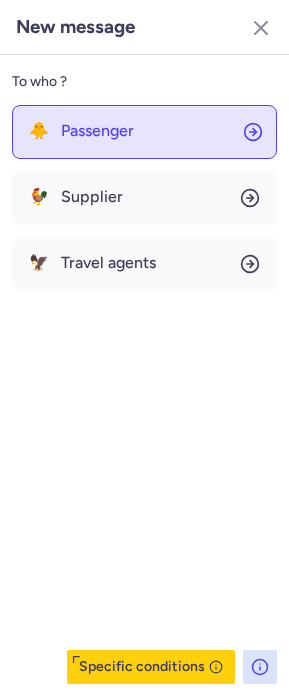 click on "🐥 Passenger" 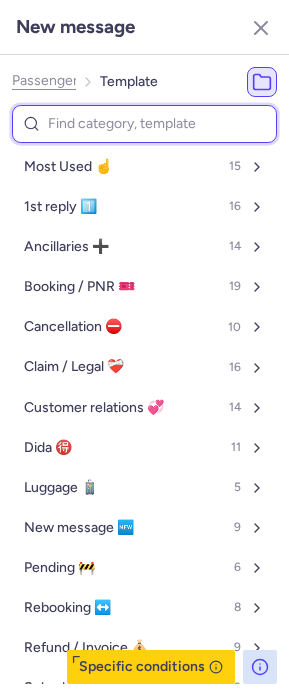 type on "b" 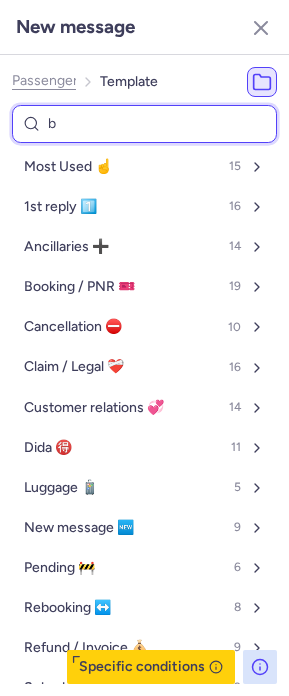 select on "en" 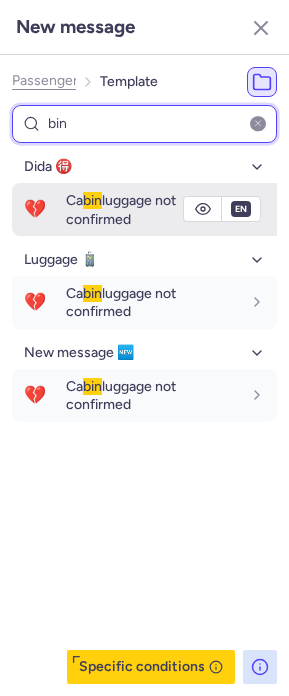 type on "bin" 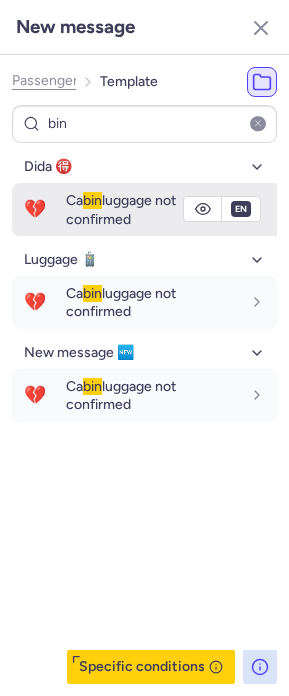 click on "bin" at bounding box center [92, 200] 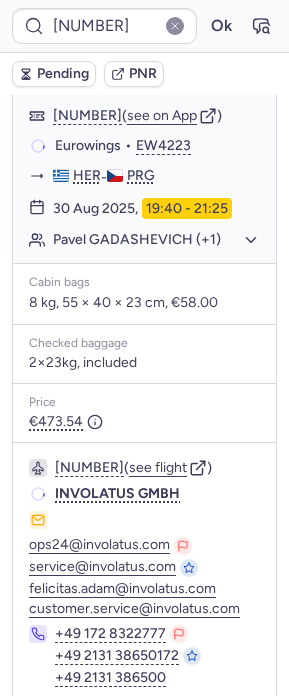scroll, scrollTop: 424, scrollLeft: 0, axis: vertical 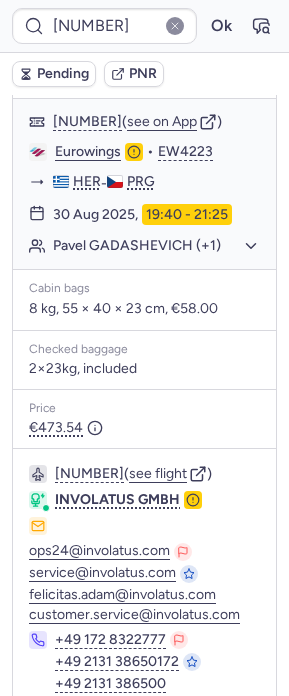 type on "[NUMBER]" 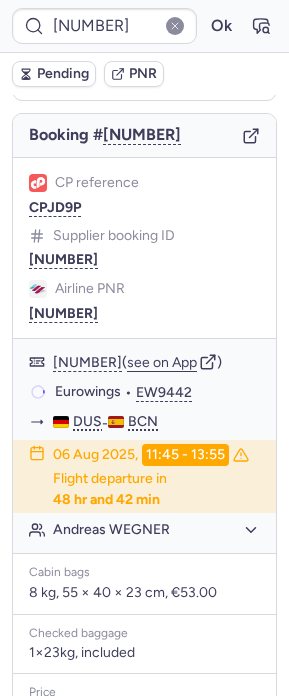 scroll, scrollTop: 0, scrollLeft: 0, axis: both 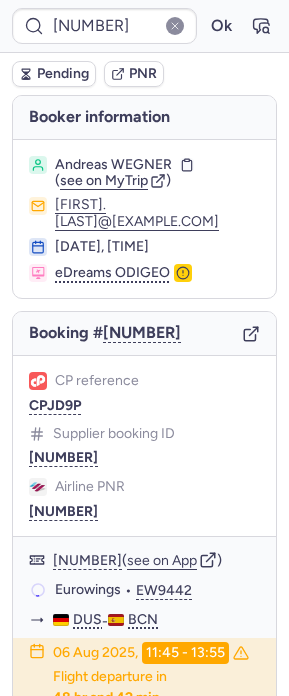 click 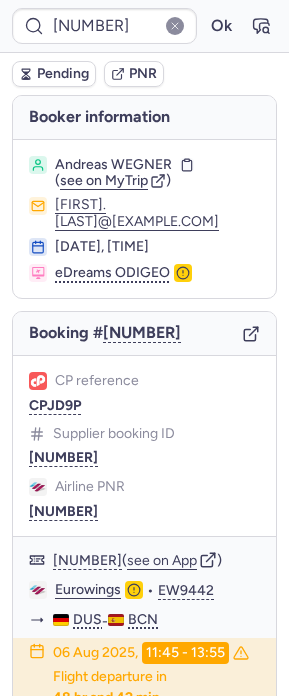 scroll, scrollTop: 541, scrollLeft: 0, axis: vertical 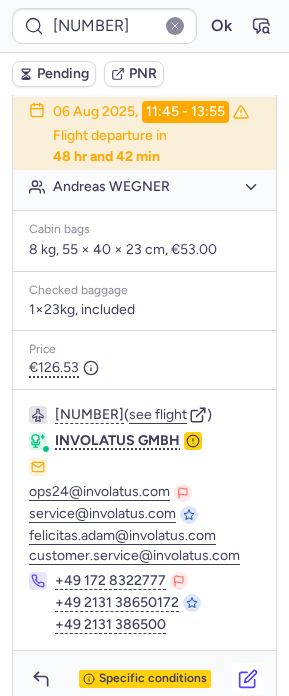 click 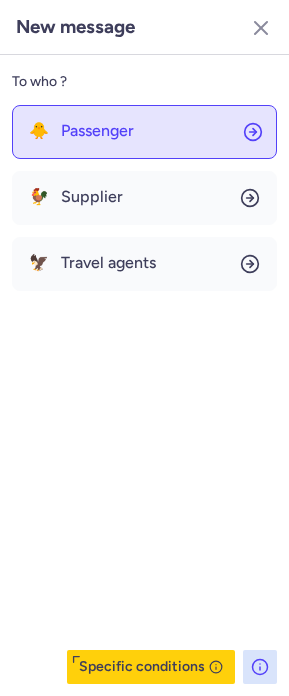 click on "🐥 Passenger" 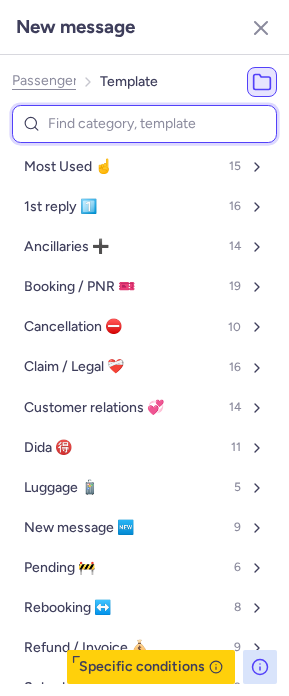 click at bounding box center [144, 124] 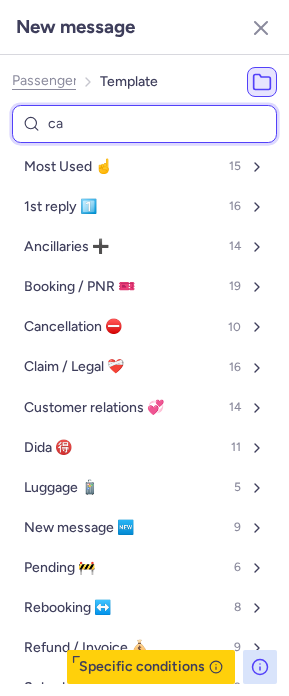 type on "cab" 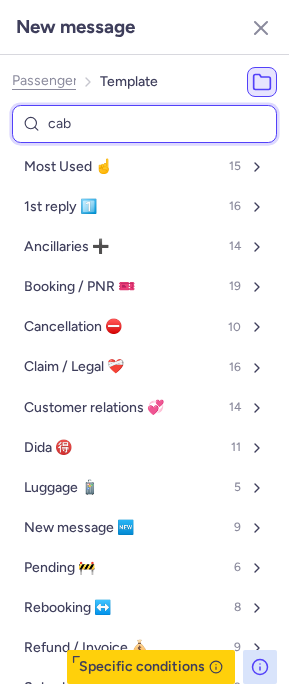 select on "en" 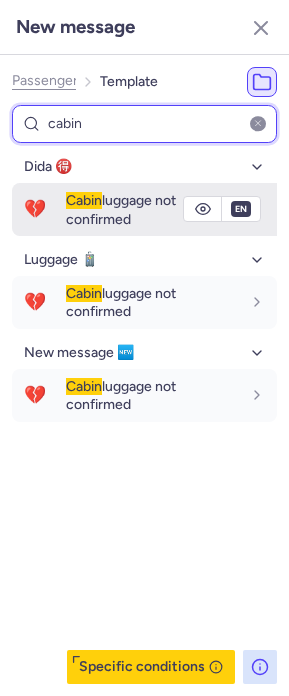 type on "cabin" 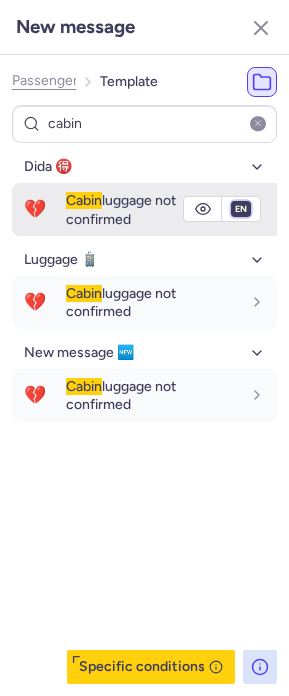click on "fr en de nl pt es it ru" at bounding box center (241, 209) 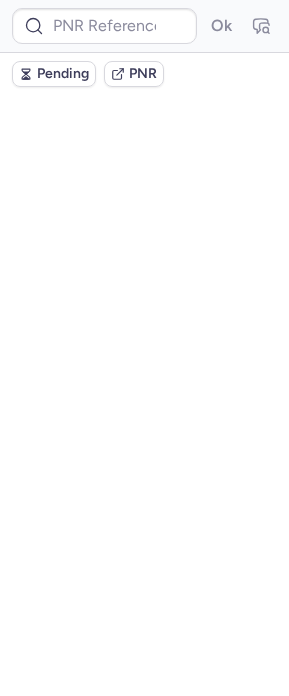 scroll, scrollTop: 0, scrollLeft: 0, axis: both 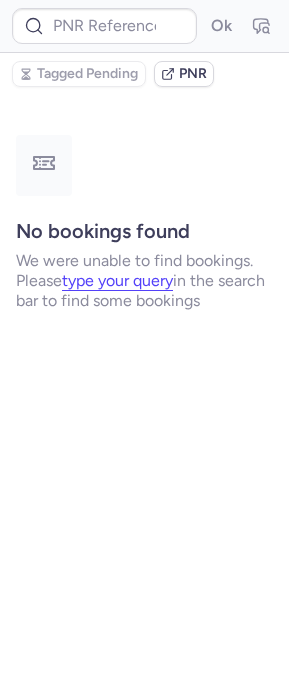 type on "[NUMBER]" 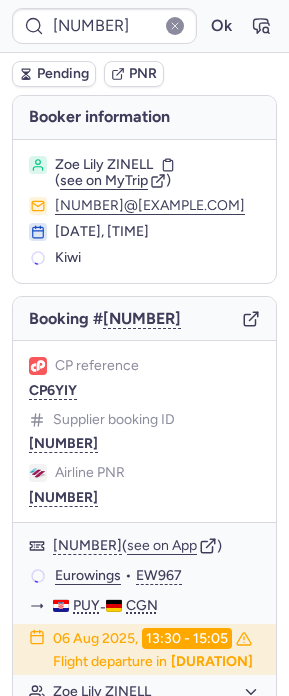 drag, startPoint x: 251, startPoint y: 306, endPoint x: -38, endPoint y: 351, distance: 292.48248 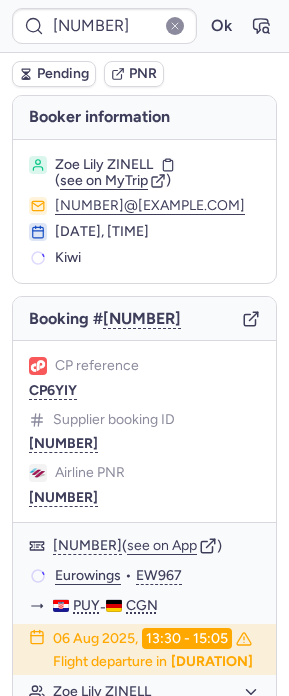 click on "[NUMBER]  Ok  Pending PNR Booker information Zoe Lily ZINELL  ( see on MyTrip  )  [NUMBER]@[EXAMPLE.COM] [DATE], [TIME] Kiwi Booking # [NUMBER] CP reference CP6YIY Supplier booking ID [NUMBER] Airline PNR [NUMBER] [NUMBER]  ( see on App )  Eurowings  •  EW967 PUY  -  CGN [DATE],  [TIME] - [TIME]  Flight departure in  [DURATION] Zoe Lily ZINELL   Cabin bags  8 kg, 55 × 40 × 23 cm, €58.00 Checked baggage 1×23kg, included Price €168.09  [NUMBER]  ( see flight )  INVOLATUS GMBH ops24@[EXAMPLE.COM] service@[EXAMPLE.COM] felicitas.adam@[EXAMPLE.COM] customer.service@[EXAMPLE.COM] [PHONE] [PHONE] [PHONE] Checking supplier's conditions..." at bounding box center [144, 0] 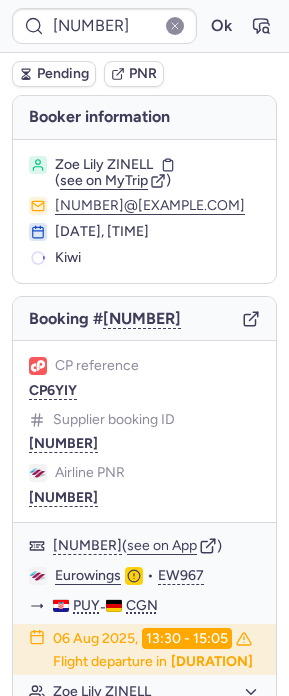 click 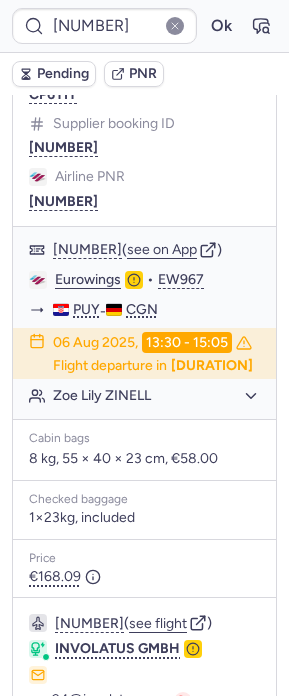 scroll, scrollTop: 541, scrollLeft: 0, axis: vertical 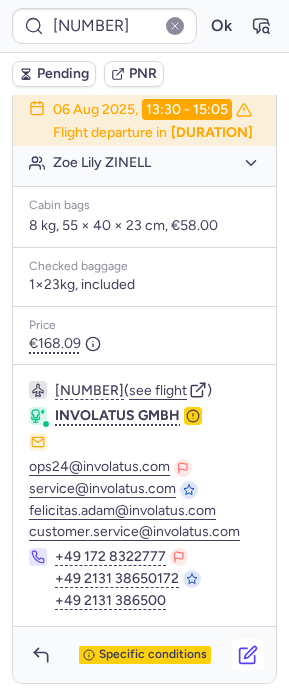 click at bounding box center (248, 655) 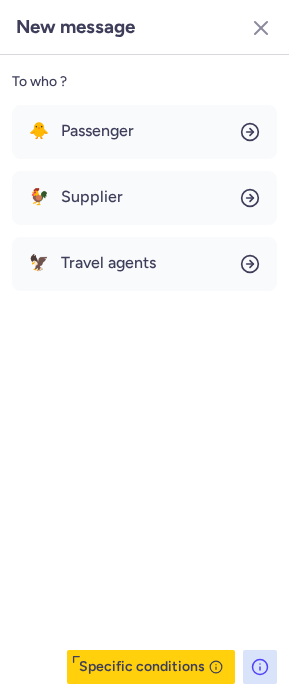 click on "🐥 Passenger 🐓 Supplier 🦅 Travel agents" at bounding box center [144, 198] 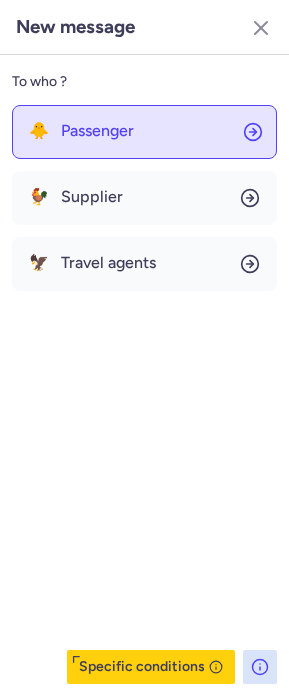 click on "🐥 Passenger" 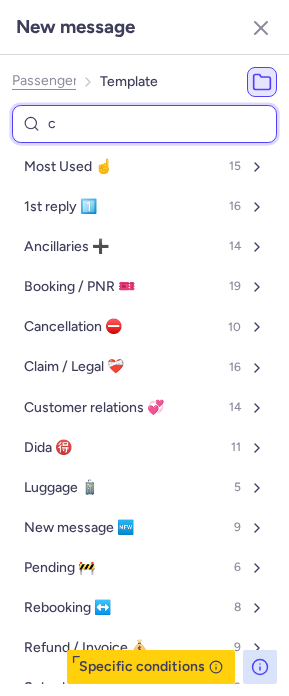 type on "ca" 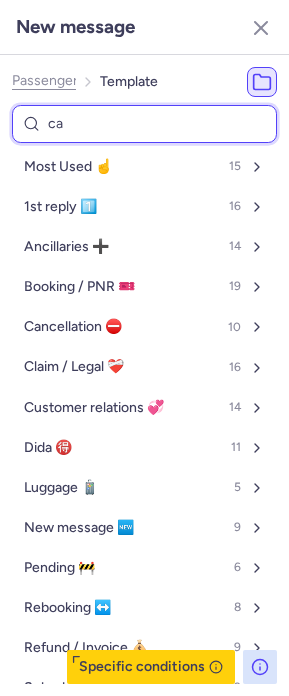 select on "en" 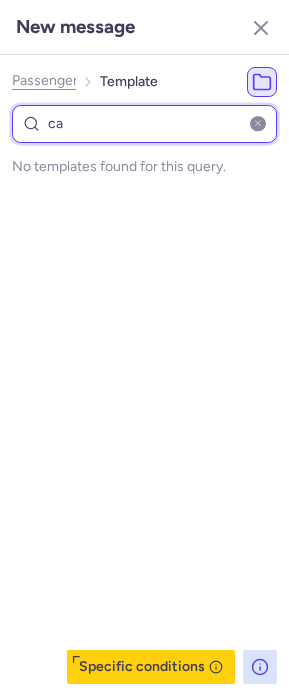 type on "ca" 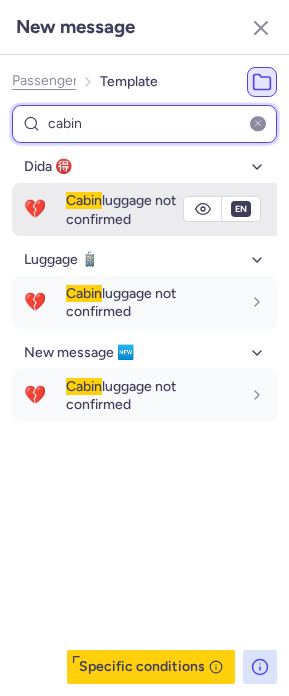 type on "cabin" 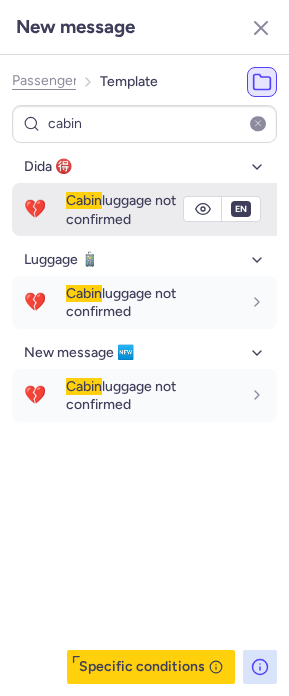 click on "Cabin  luggage not confirmed" at bounding box center [153, 209] 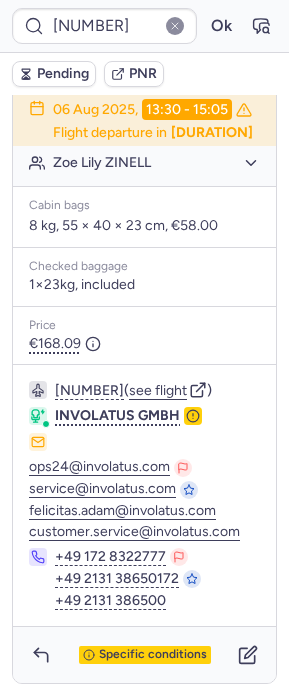 type on "7370097" 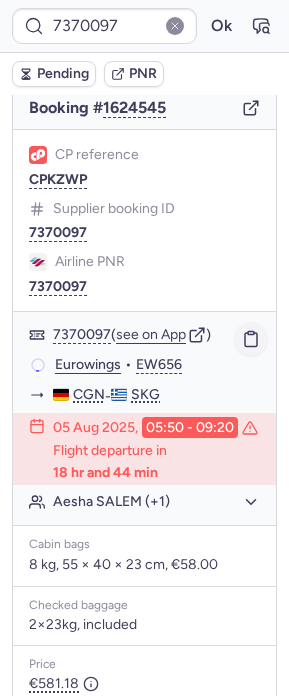 scroll, scrollTop: 38, scrollLeft: 0, axis: vertical 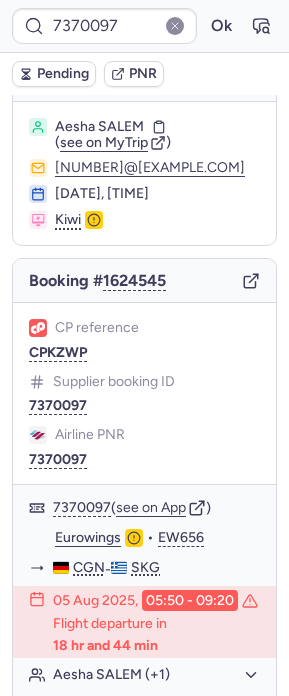 click 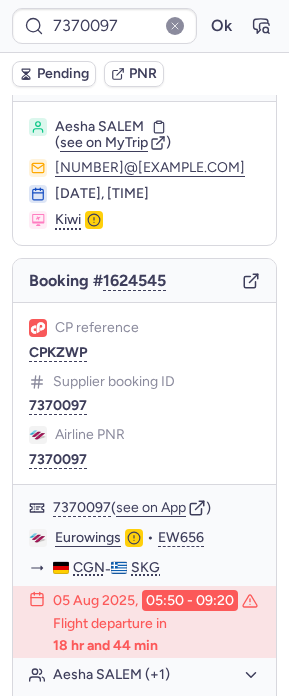 scroll, scrollTop: 541, scrollLeft: 0, axis: vertical 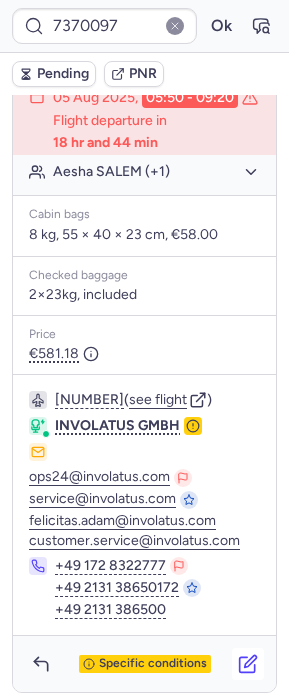 click at bounding box center [248, 664] 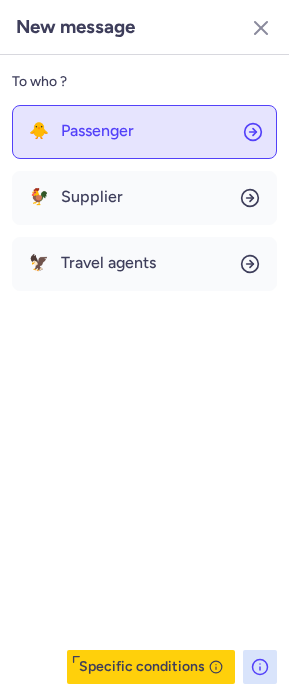 click on "🐥 Passenger" 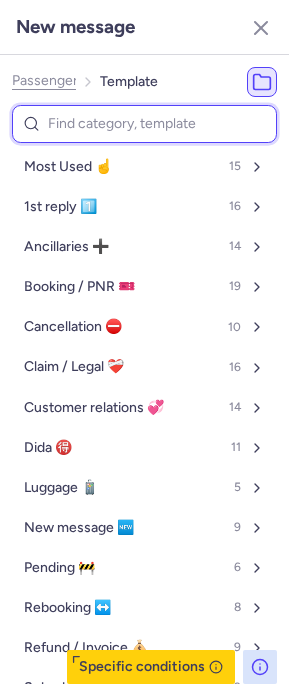 click at bounding box center [144, 124] 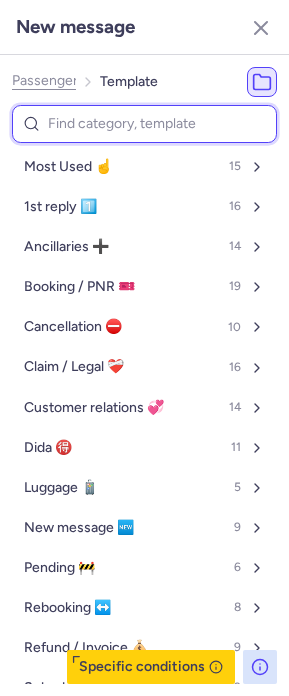type on "d" 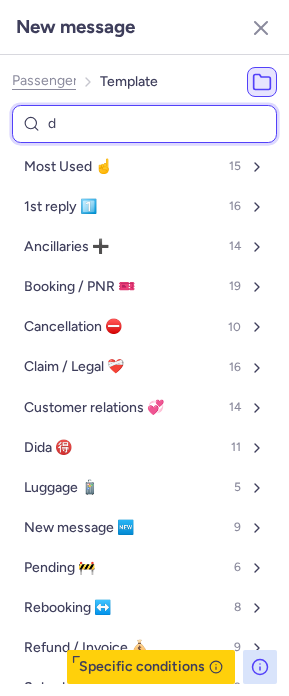 select on "en" 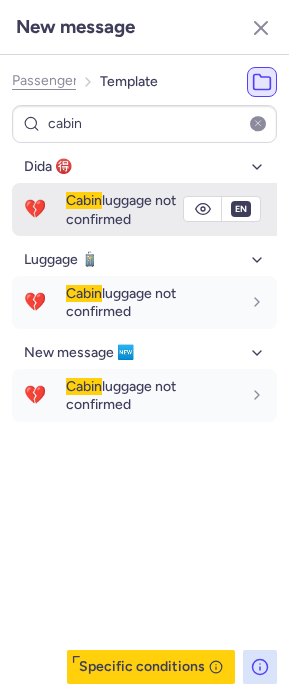 click on "Cabin" at bounding box center (84, 200) 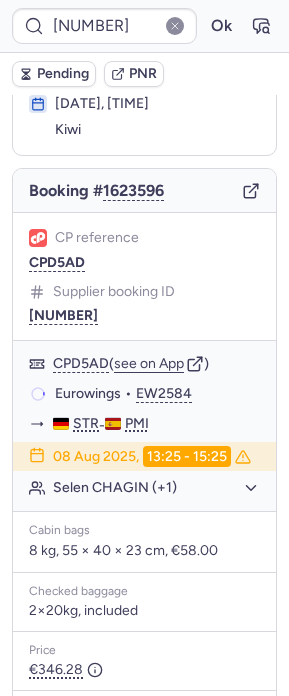 scroll, scrollTop: 122, scrollLeft: 0, axis: vertical 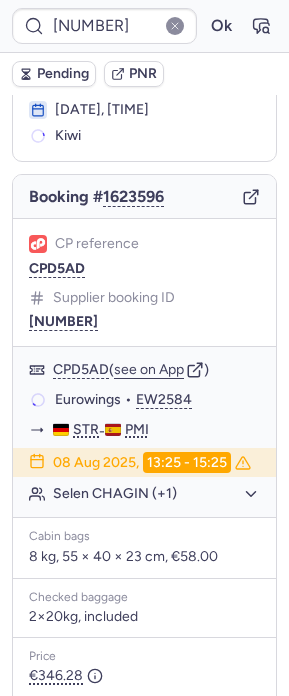 click on "Booking # 1623596" at bounding box center [144, 197] 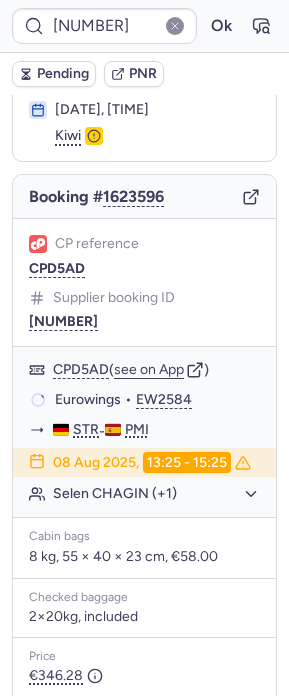 click 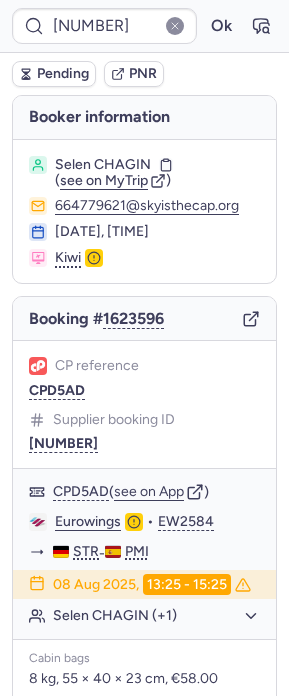 scroll, scrollTop: 424, scrollLeft: 0, axis: vertical 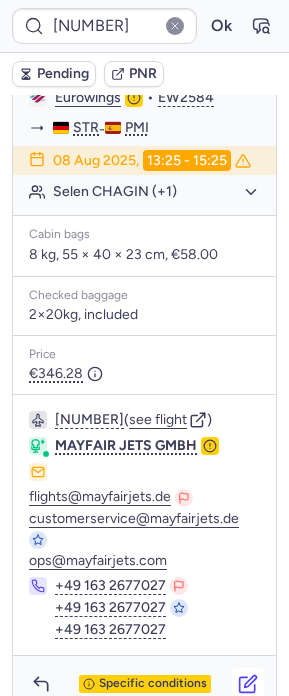 click 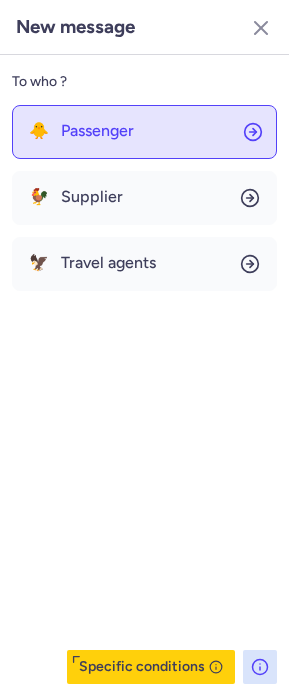click on "🐥 Passenger" 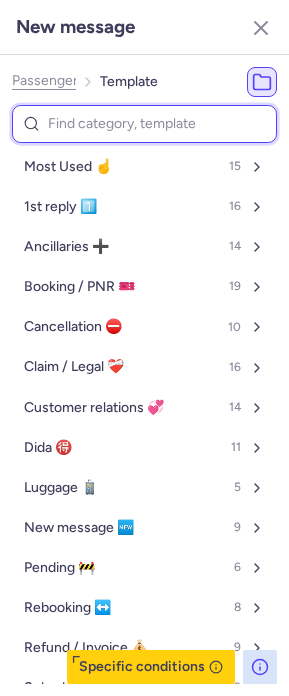 click at bounding box center (144, 124) 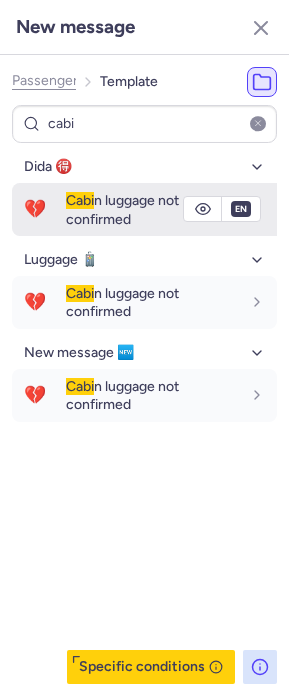 click on "Cabi n luggage not confirmed" at bounding box center [171, 209] 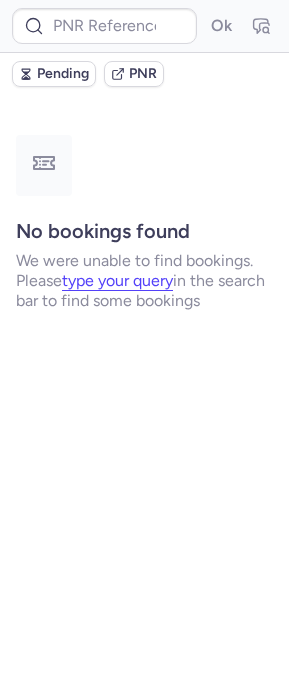 scroll, scrollTop: 0, scrollLeft: 0, axis: both 